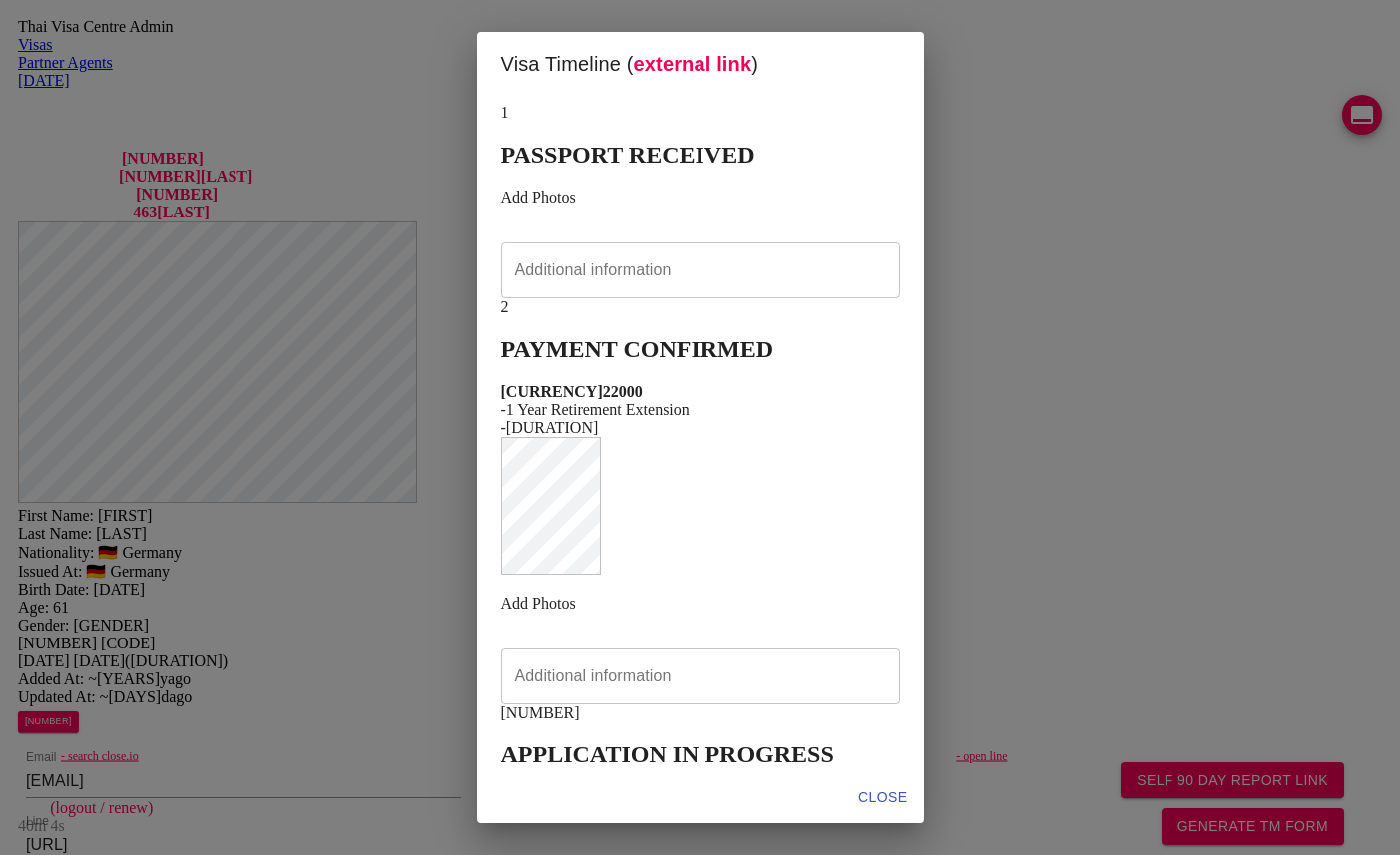 scroll, scrollTop: 0, scrollLeft: 0, axis: both 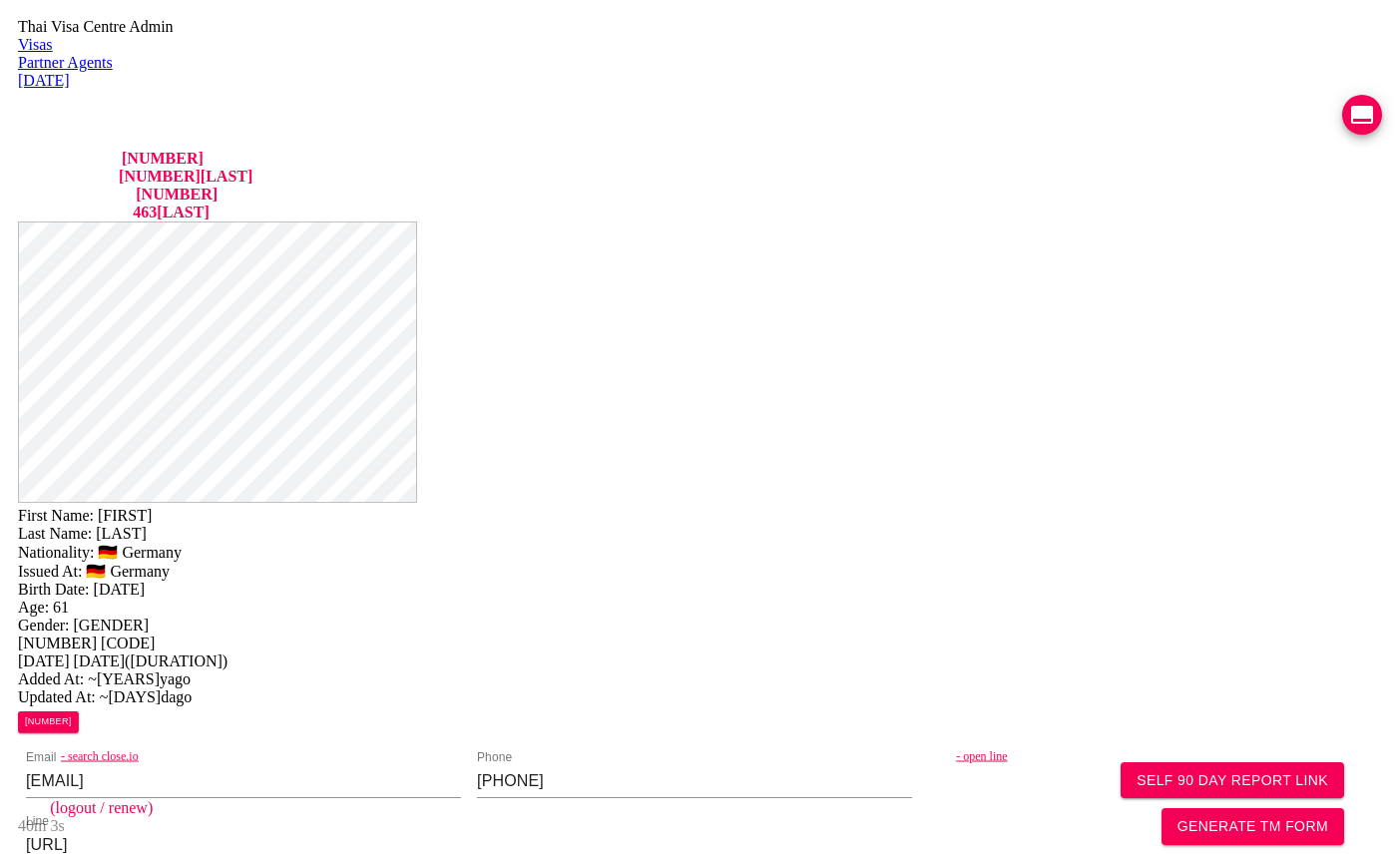 click on "Visas" at bounding box center [700, 45] 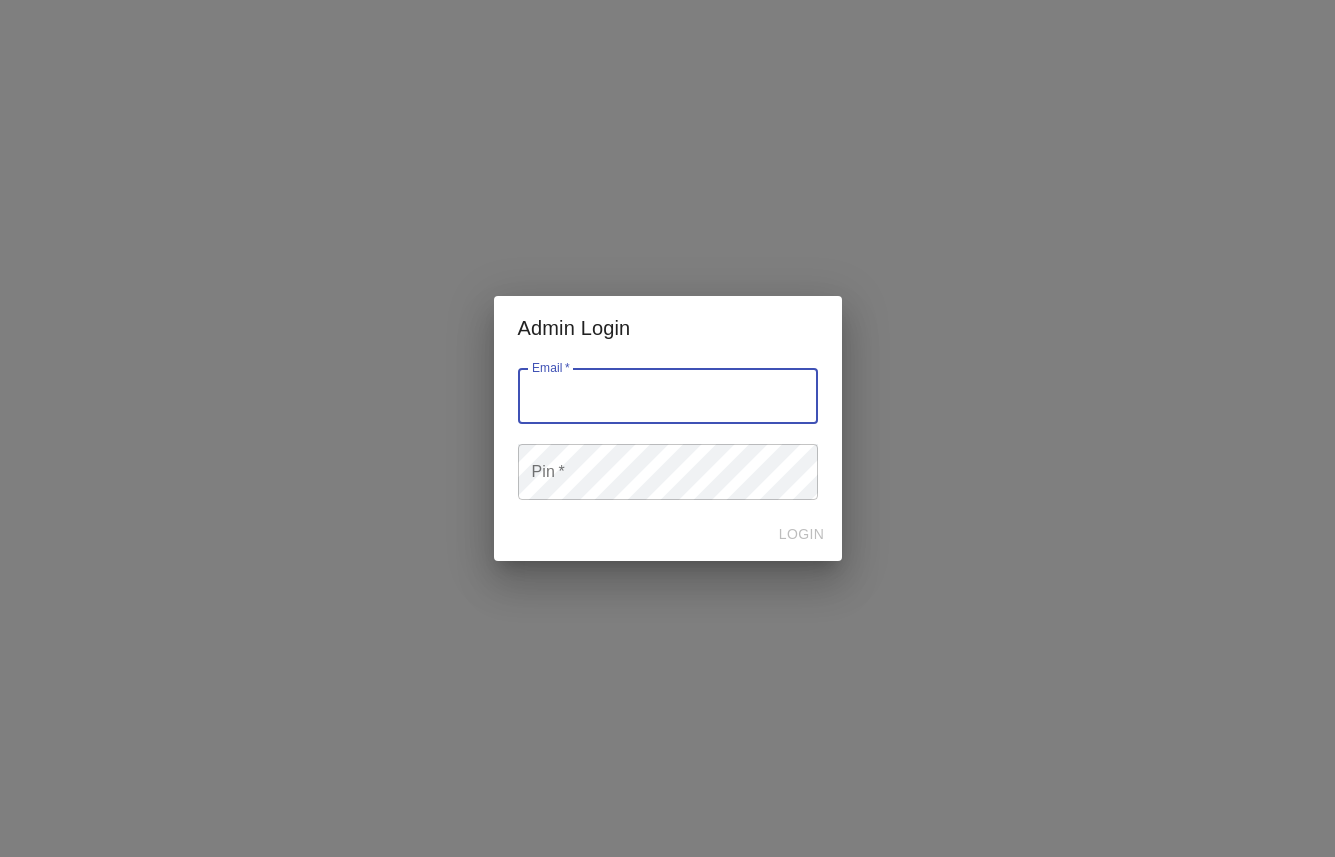 scroll, scrollTop: 0, scrollLeft: 0, axis: both 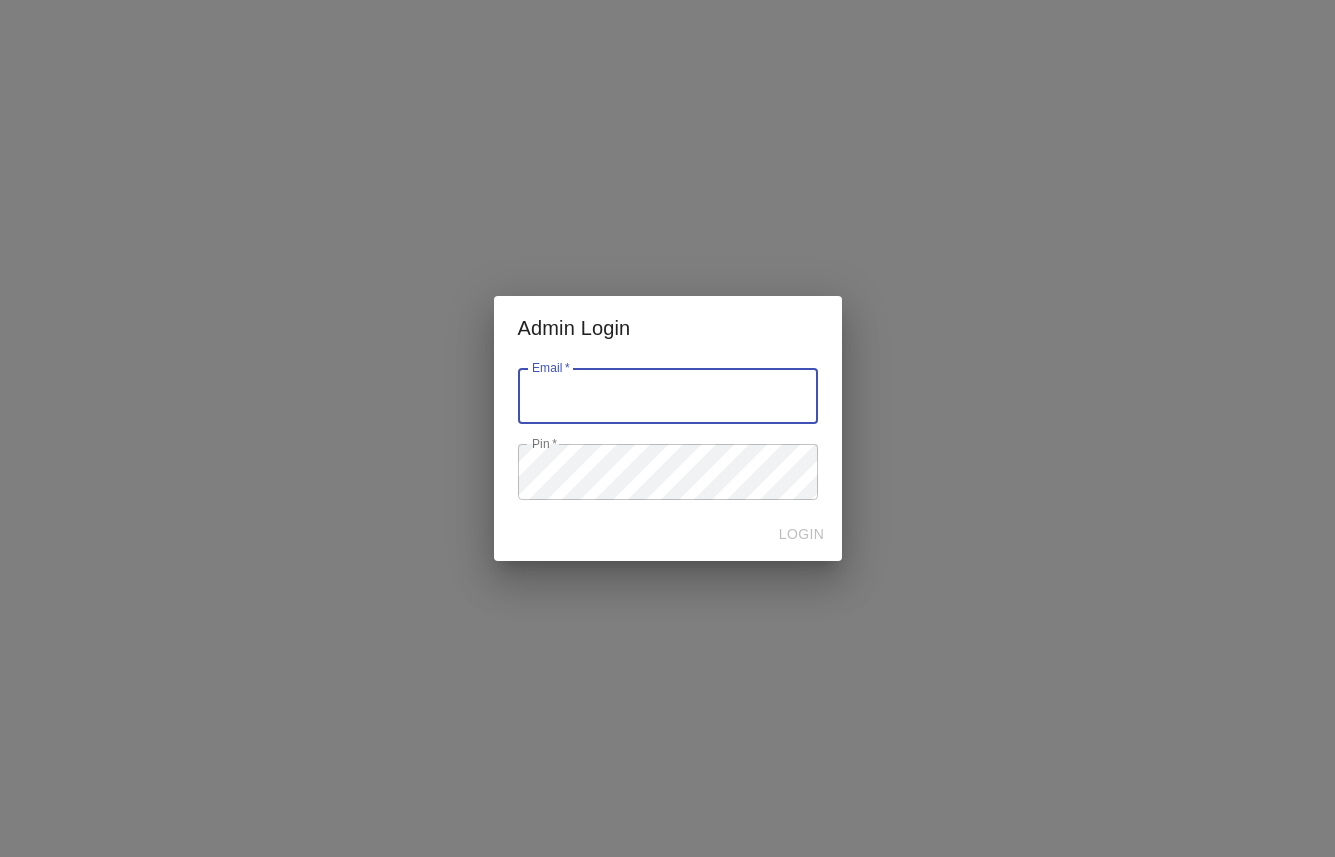 type on "[EMAIL]" 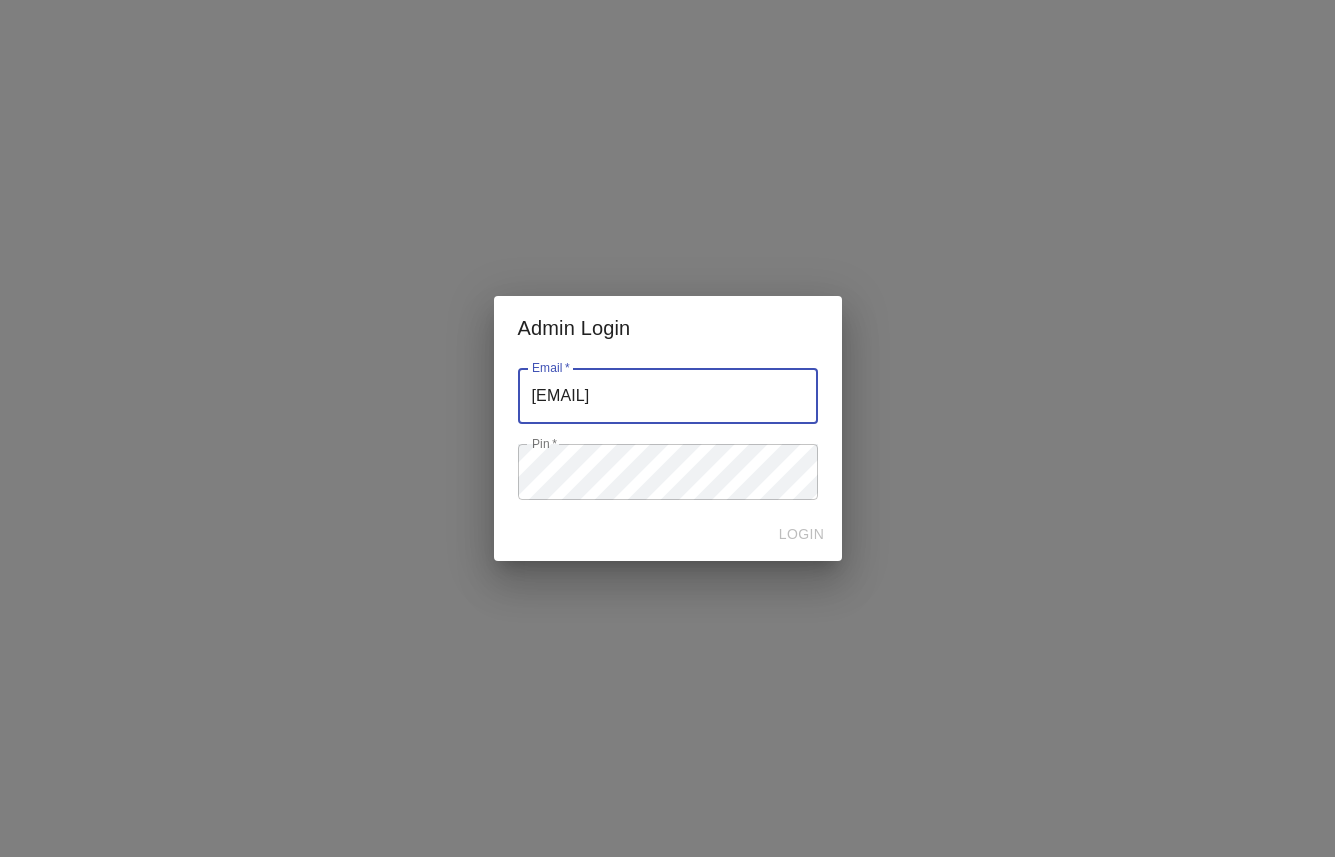 click at bounding box center [668, 396] 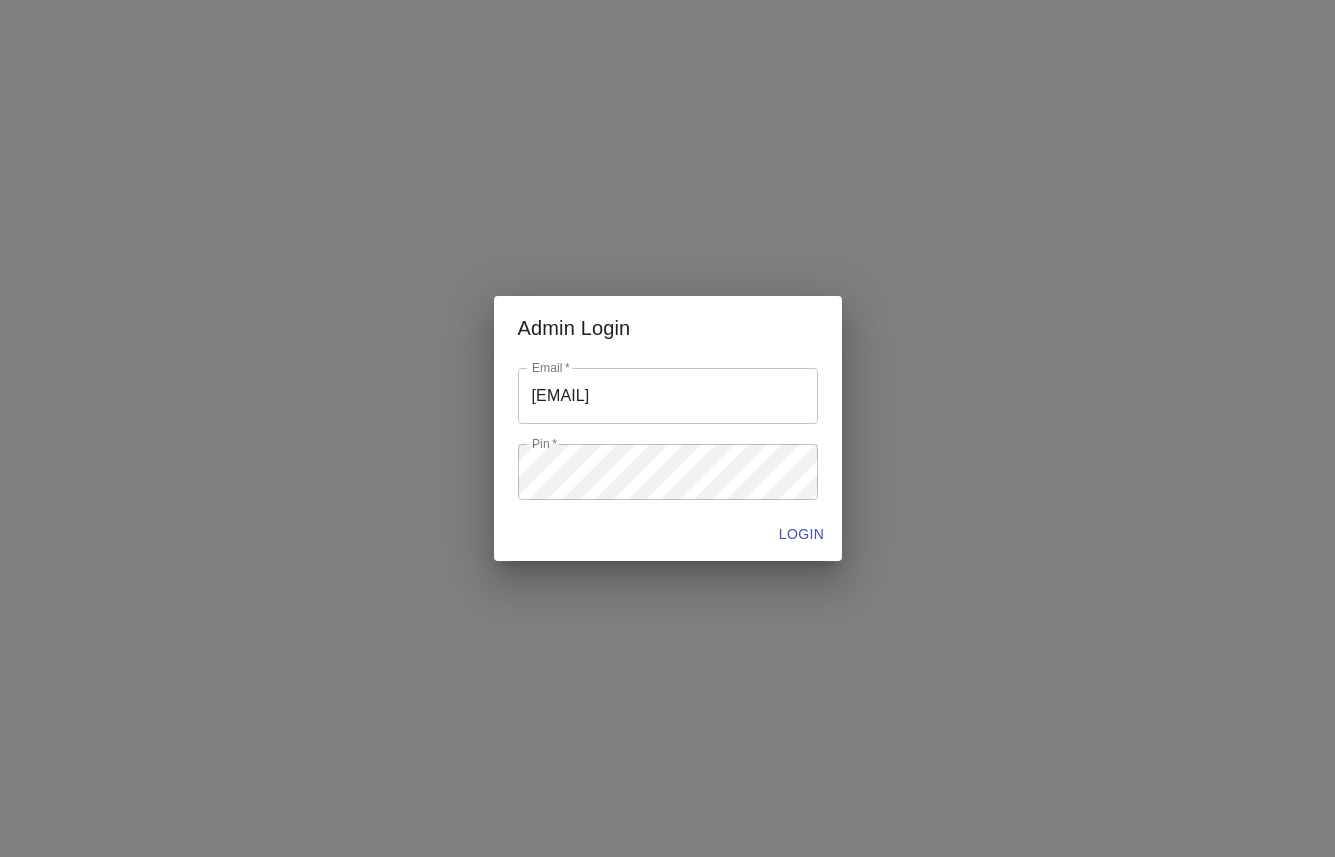 click on "Admin Login Email   * Email  * Pin   * Pin  * LOGIN" at bounding box center (667, 428) 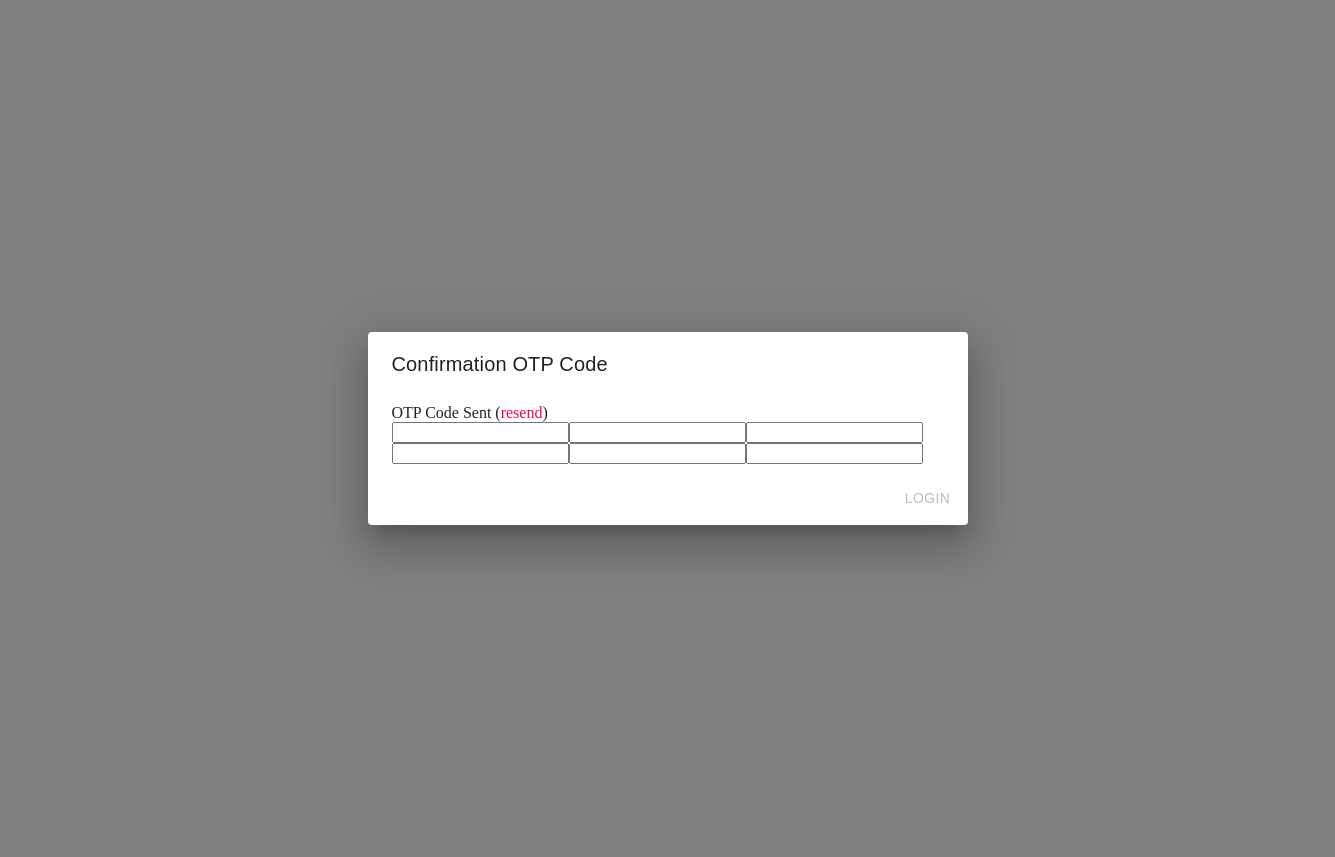 click at bounding box center (480, 432) 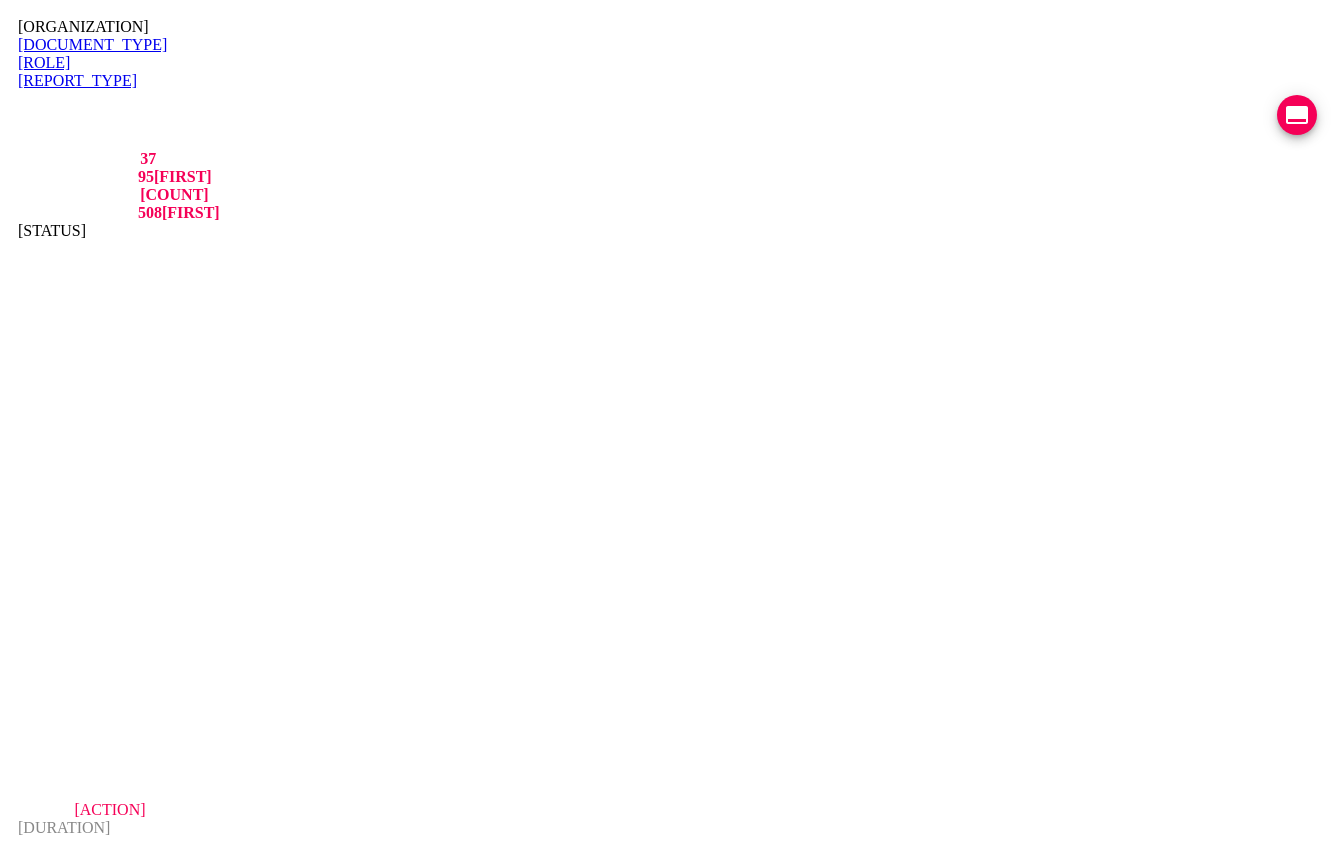 scroll, scrollTop: 0, scrollLeft: 0, axis: both 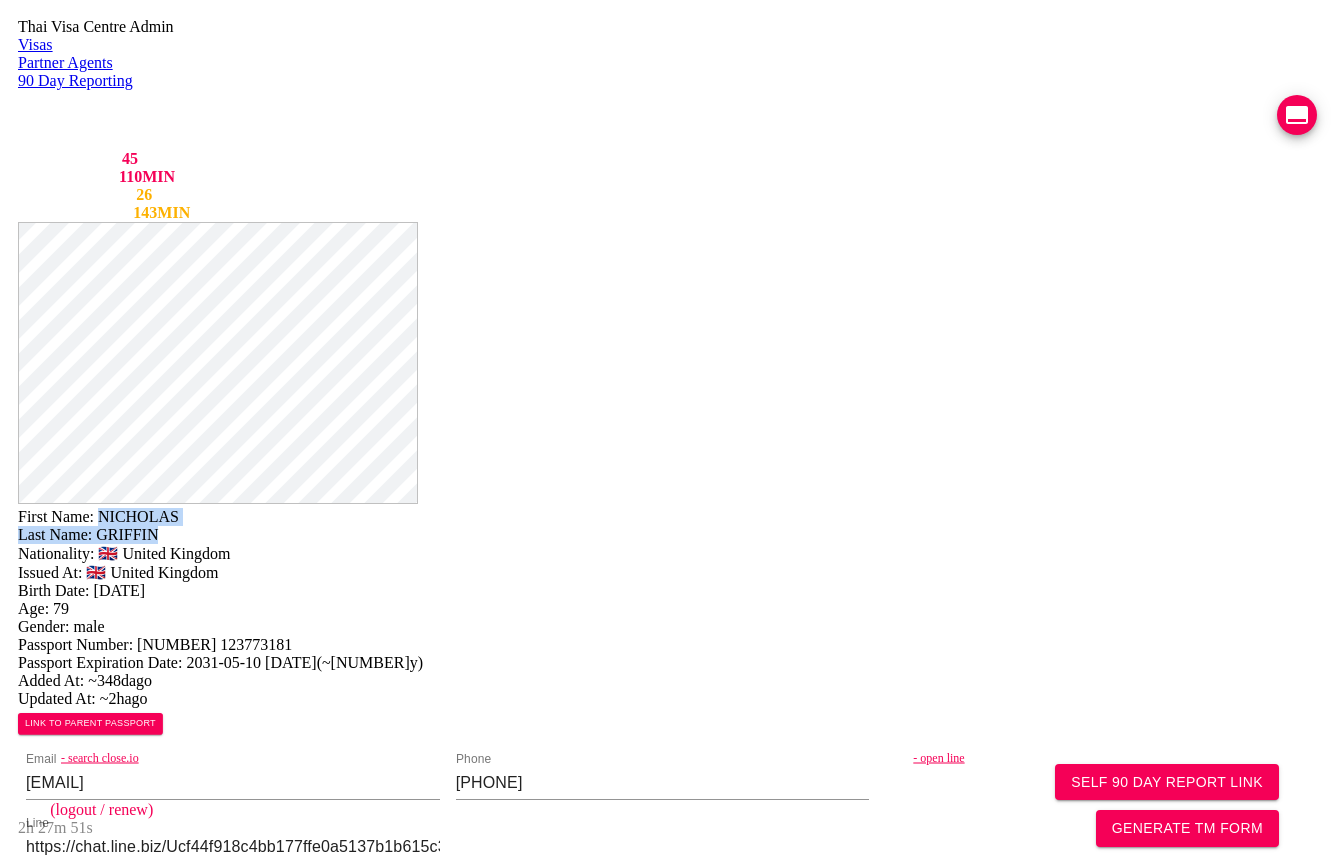 drag, startPoint x: 778, startPoint y: 46, endPoint x: 872, endPoint y: 70, distance: 97.015465 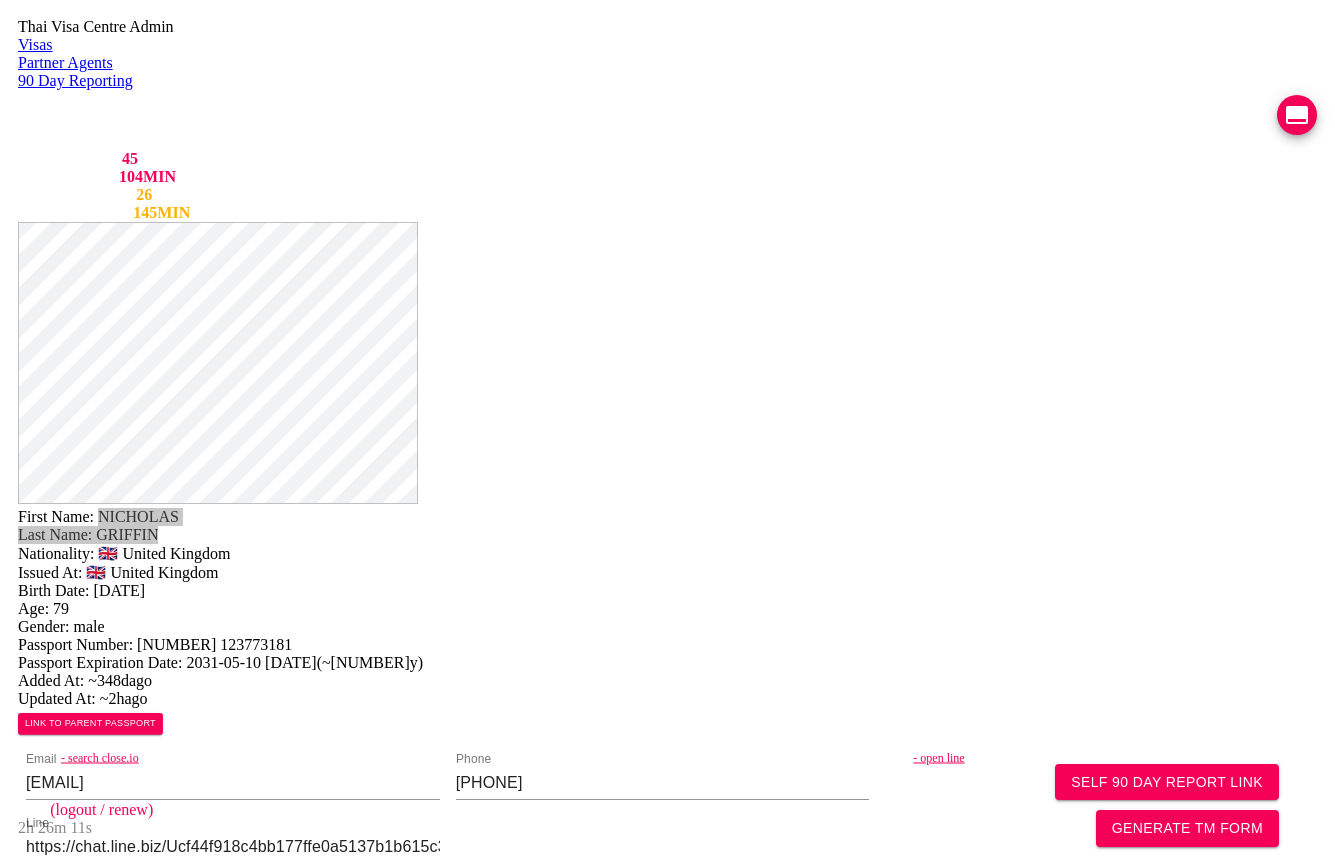 scroll, scrollTop: 0, scrollLeft: 0, axis: both 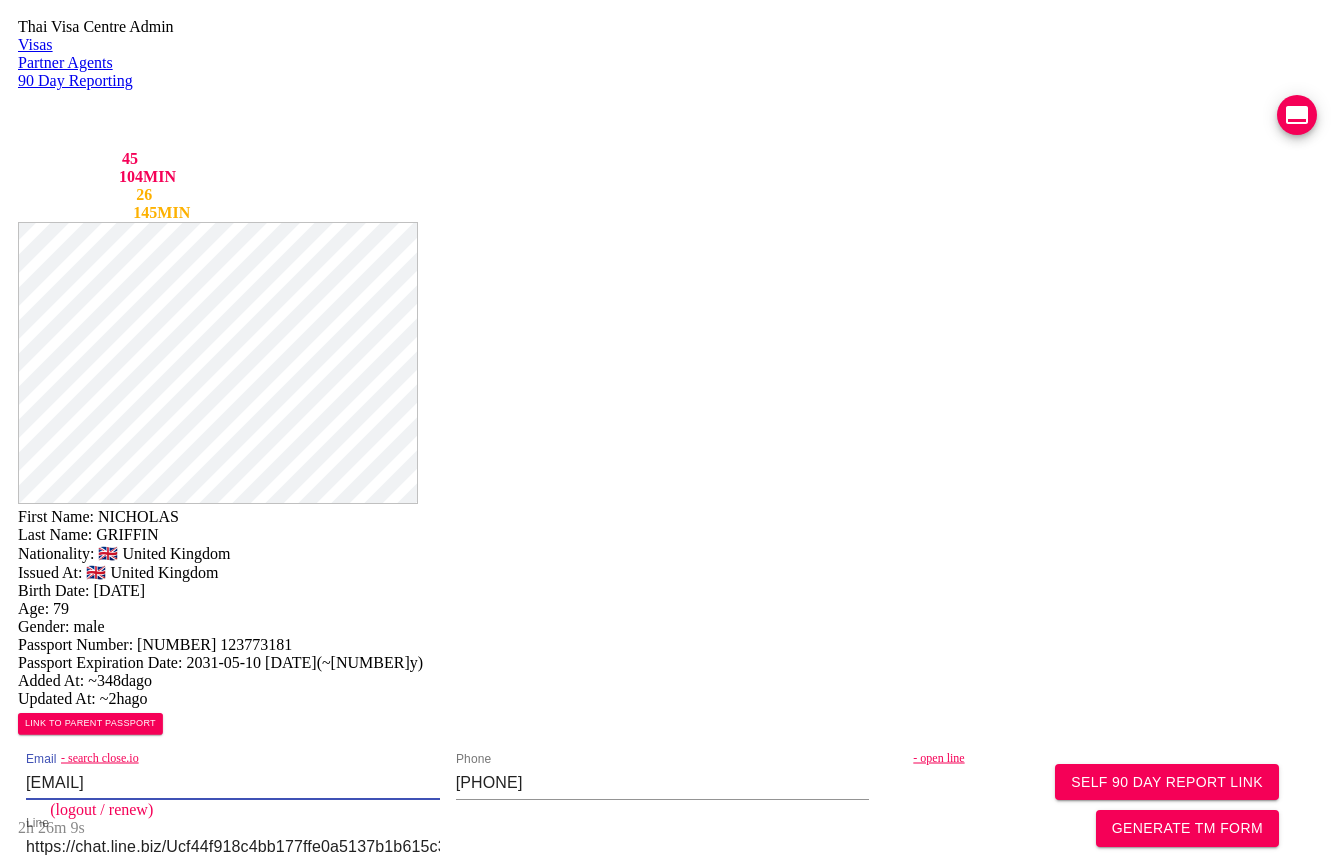 drag, startPoint x: 501, startPoint y: 361, endPoint x: 267, endPoint y: 355, distance: 234.0769 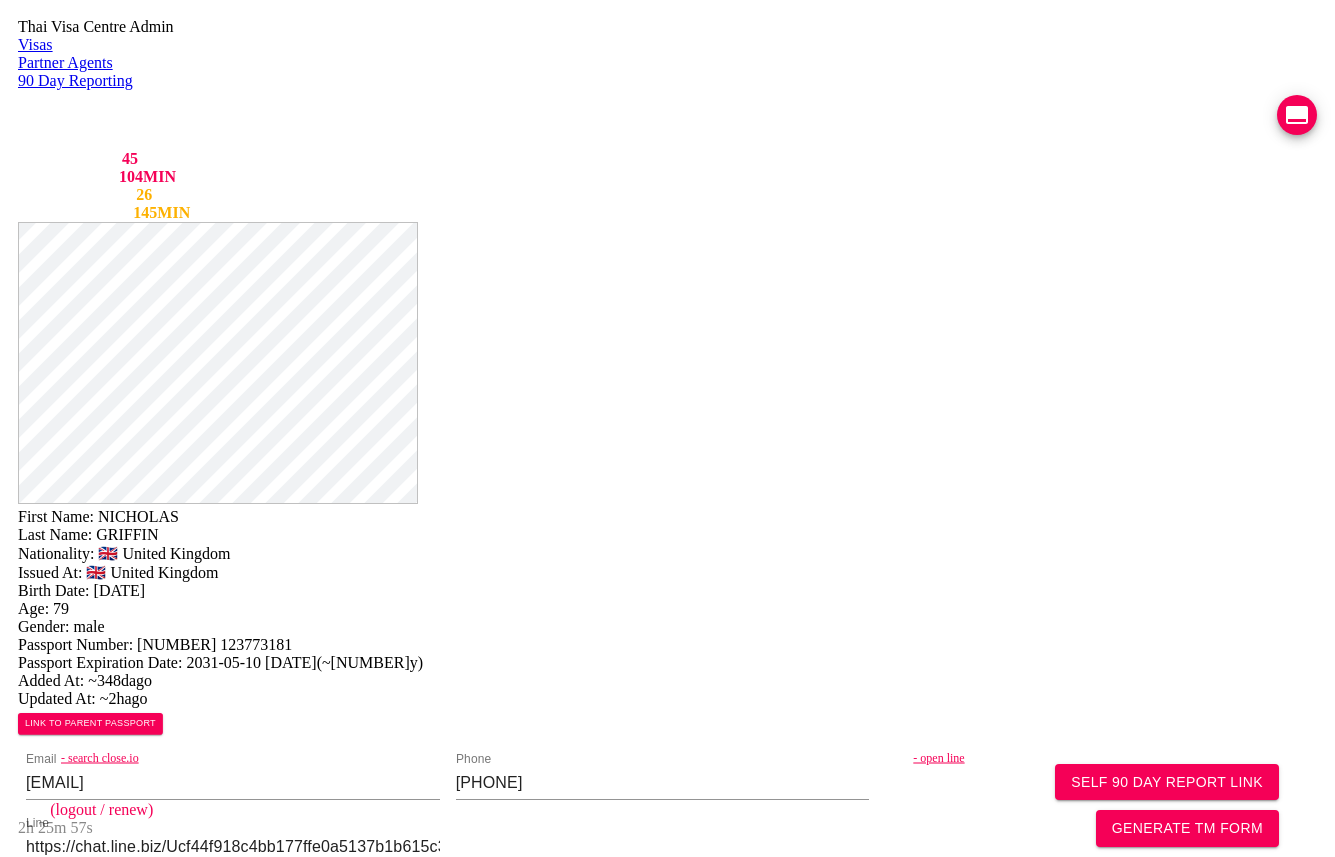 drag, startPoint x: 1113, startPoint y: 444, endPoint x: 874, endPoint y: 390, distance: 245.02449 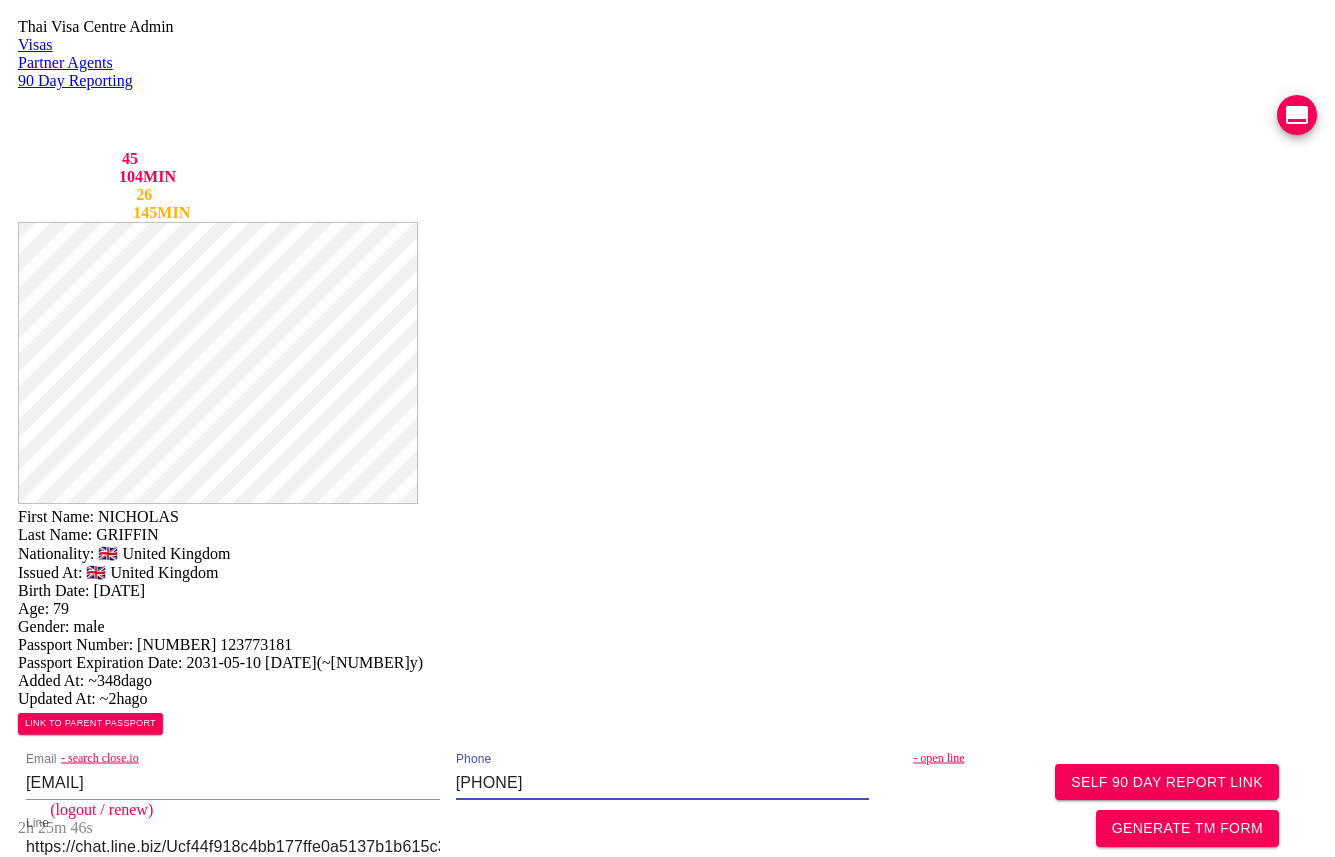 drag, startPoint x: 784, startPoint y: 367, endPoint x: 592, endPoint y: 356, distance: 192.31485 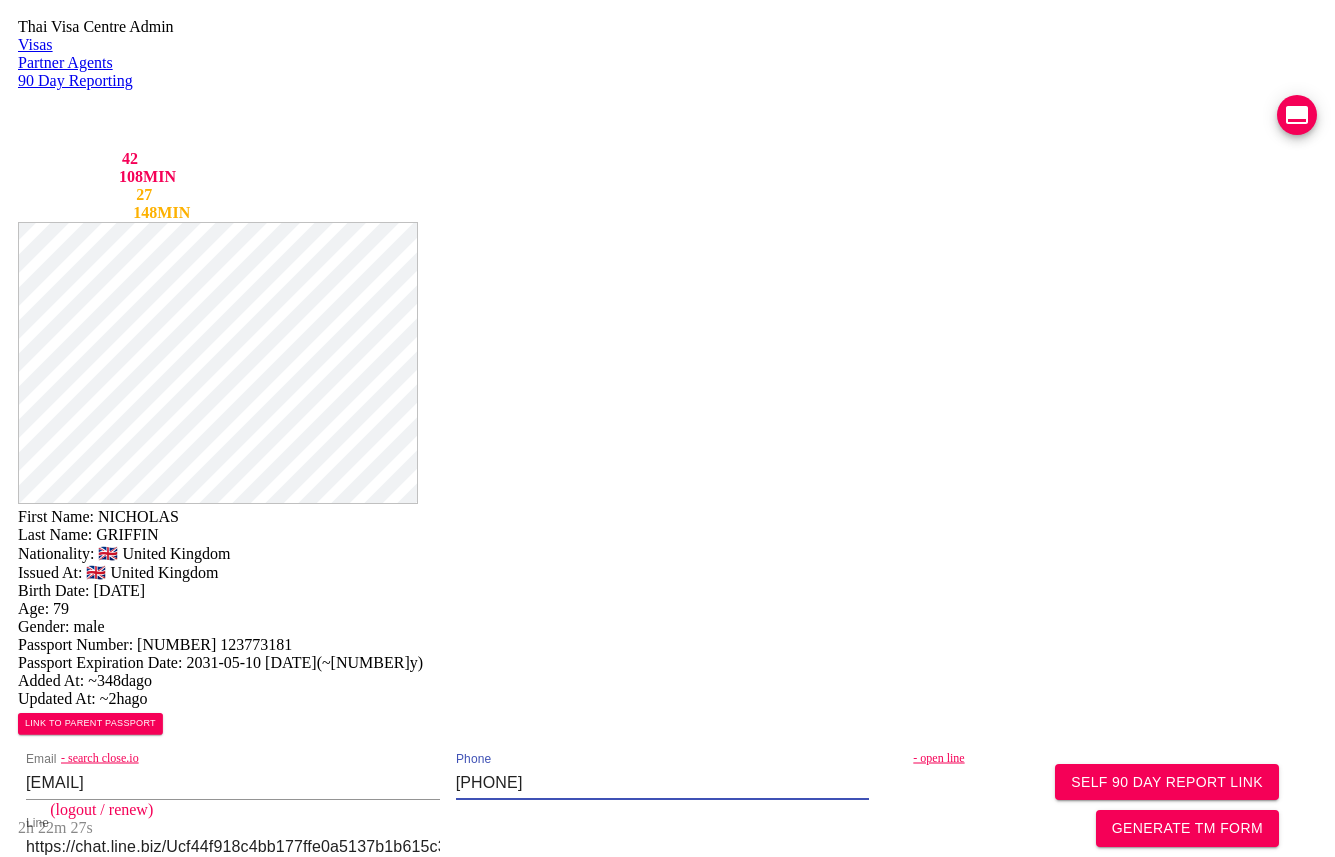 scroll, scrollTop: 1083, scrollLeft: 0, axis: vertical 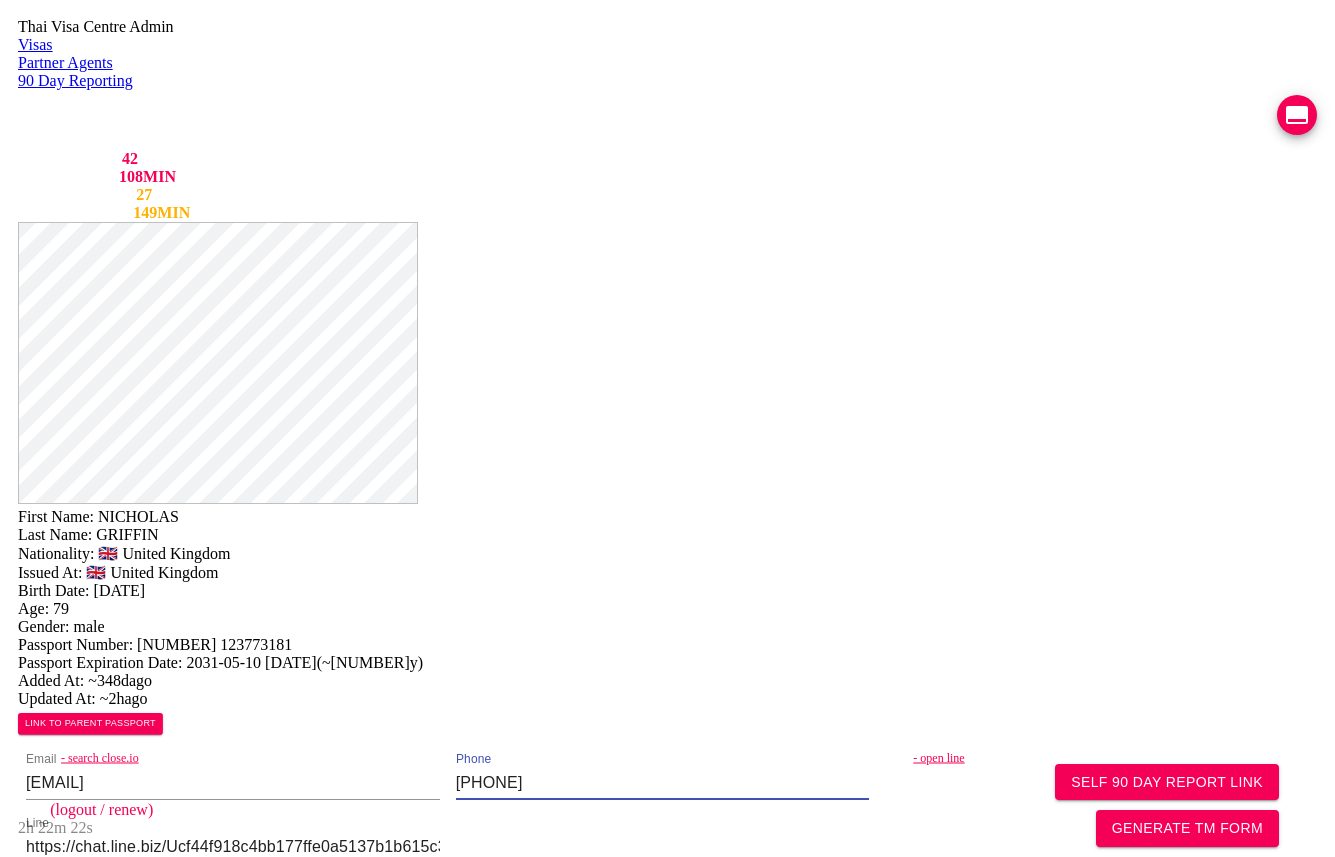 click on "TM7" at bounding box center (658, 1609) 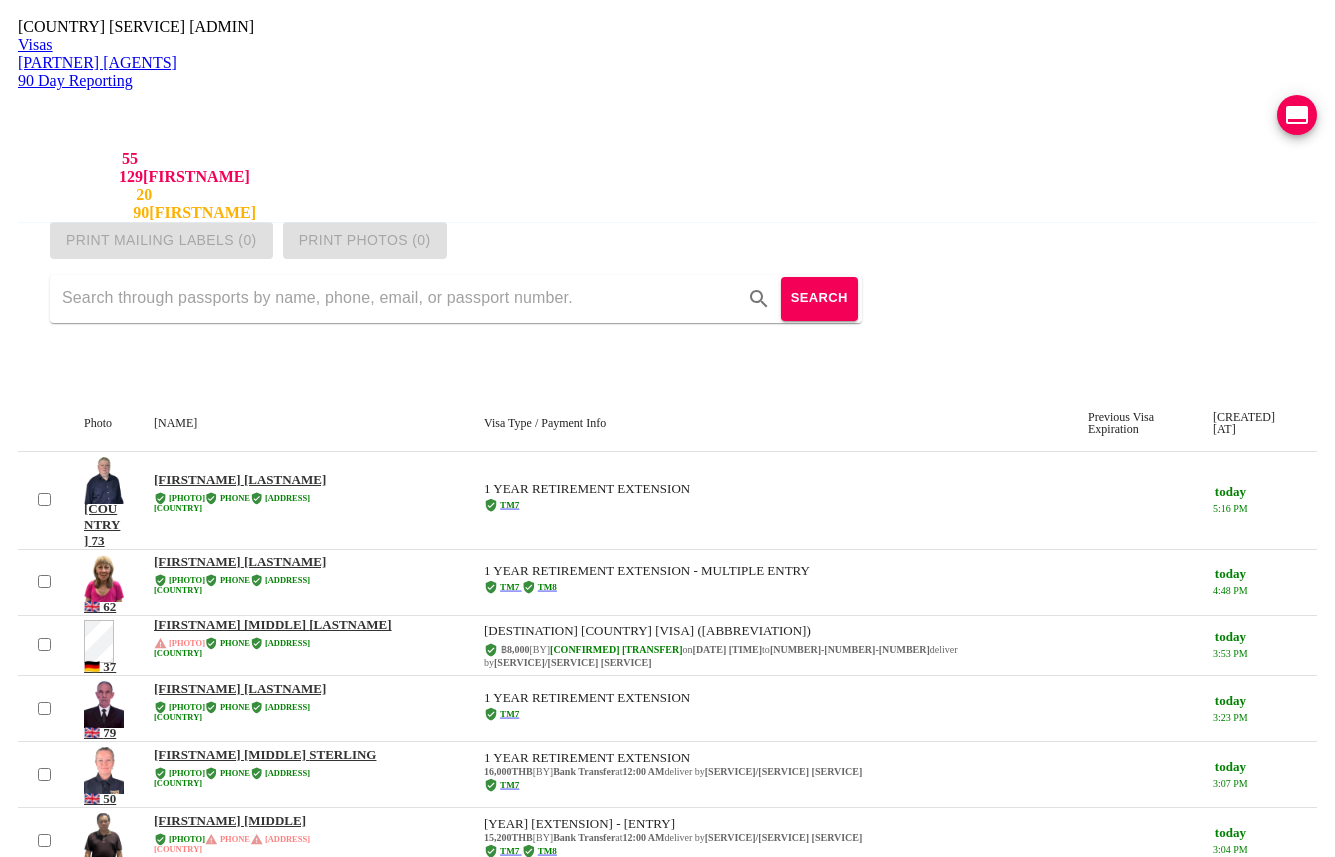 scroll, scrollTop: 0, scrollLeft: 0, axis: both 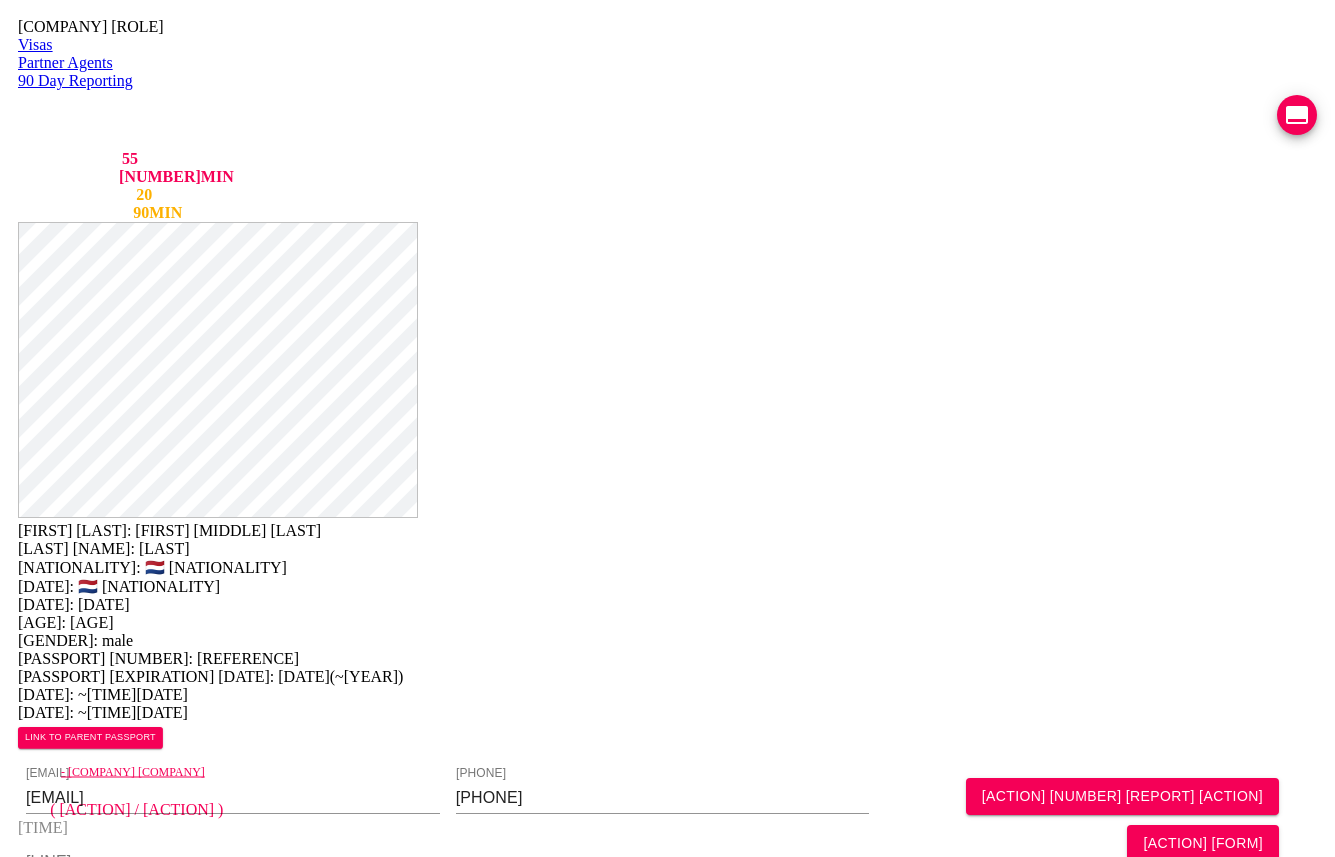 click on "VIEW TIMELINE" at bounding box center [153, 1624] 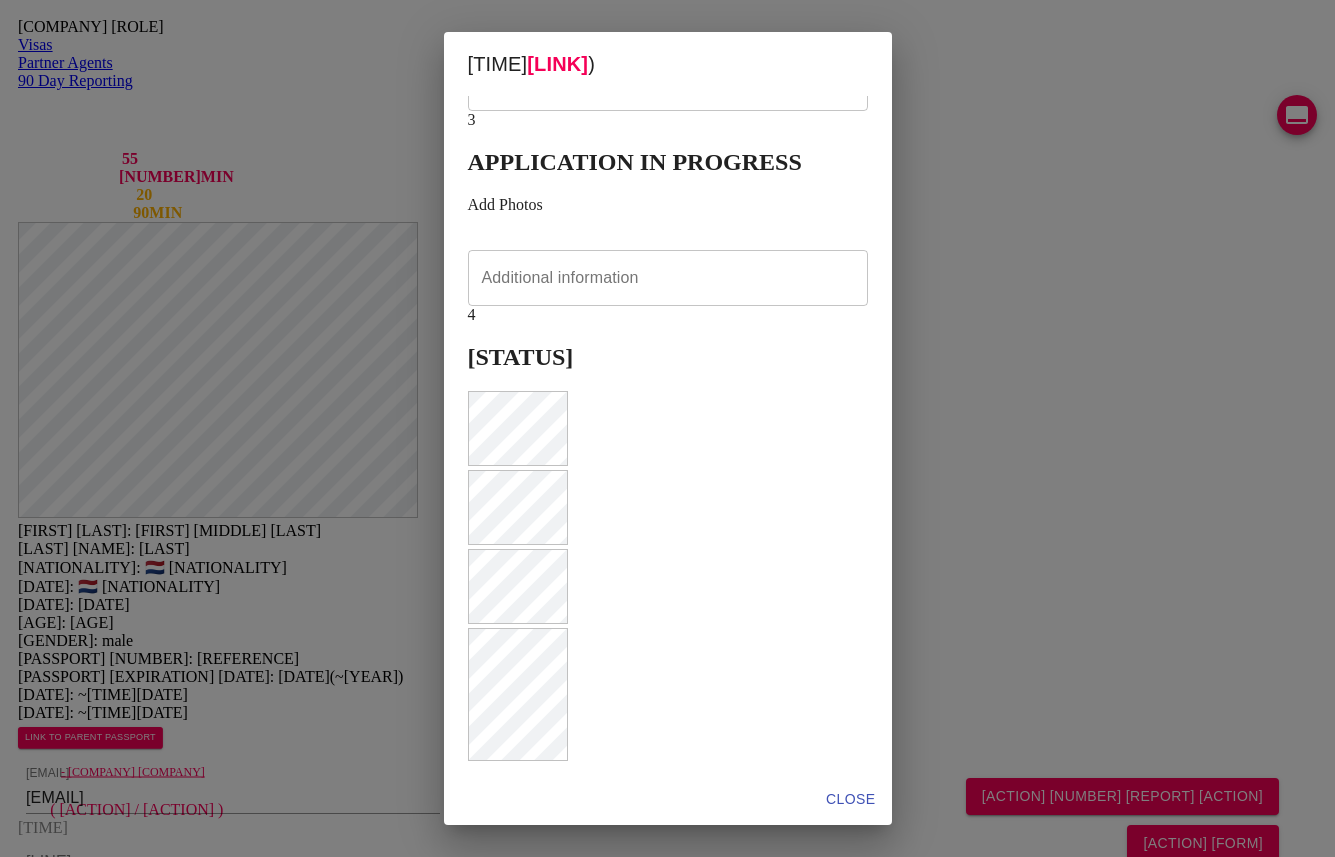 scroll, scrollTop: 636, scrollLeft: 0, axis: vertical 